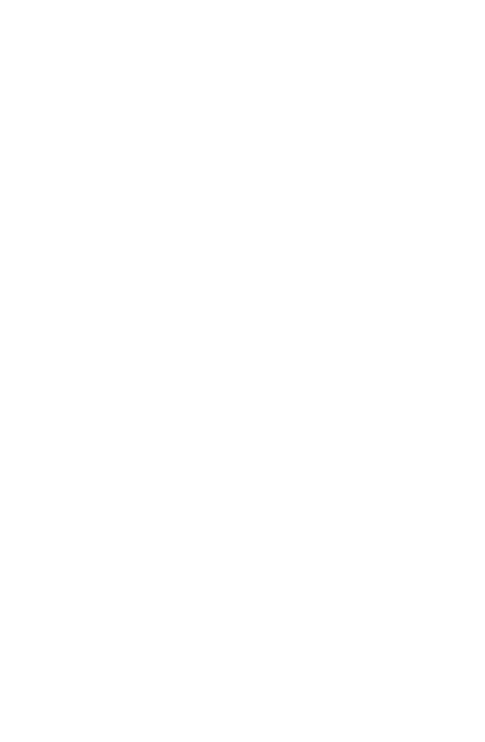scroll, scrollTop: 0, scrollLeft: 0, axis: both 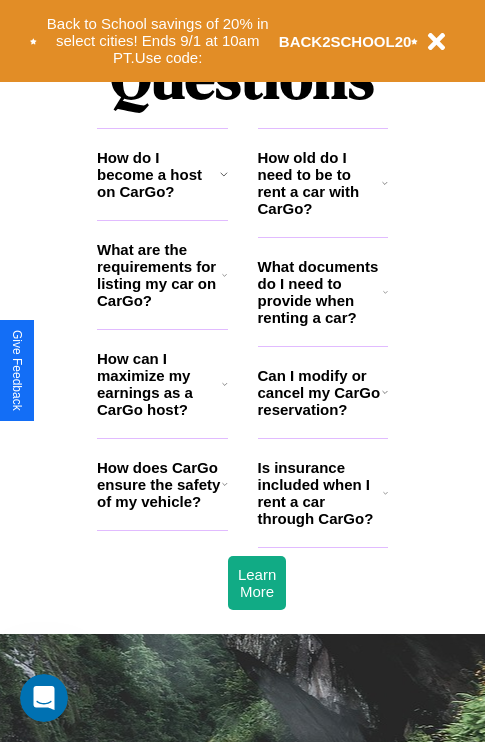 click on "What are the requirements for listing my car on CarGo?" at bounding box center [159, 275] 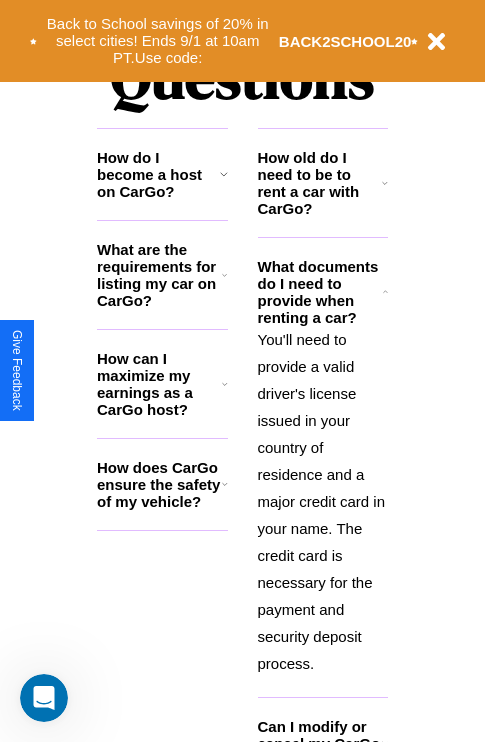 click on "How can I maximize my earnings as a CarGo host?" at bounding box center (159, 384) 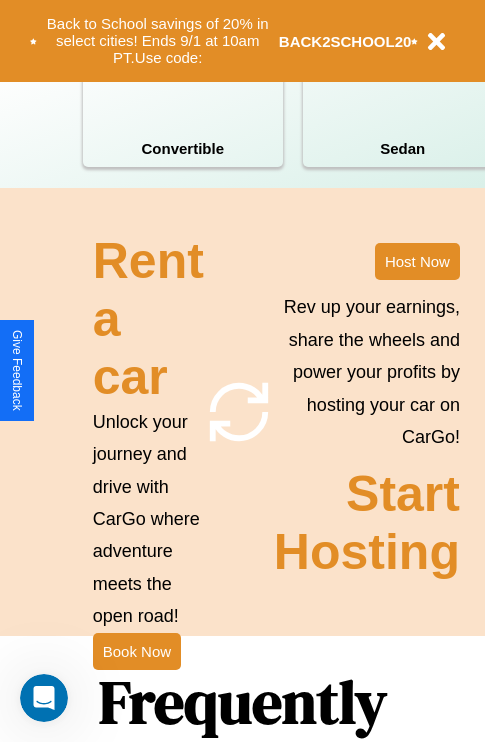 scroll, scrollTop: 1558, scrollLeft: 0, axis: vertical 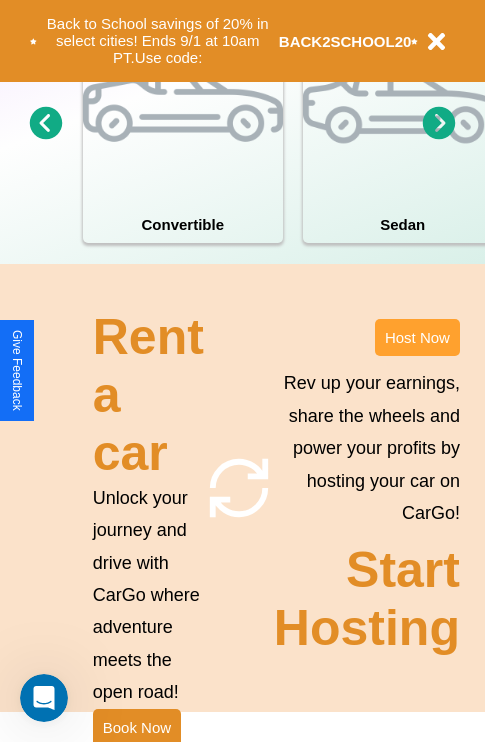click on "Host Now" at bounding box center [417, 337] 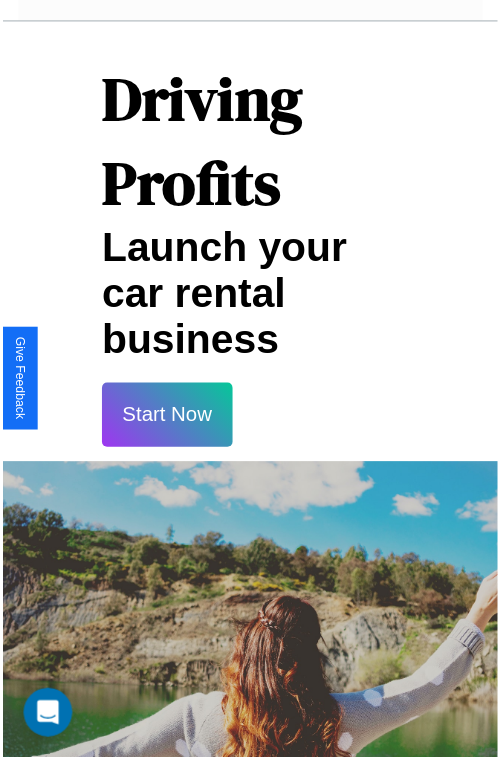 scroll, scrollTop: 35, scrollLeft: 0, axis: vertical 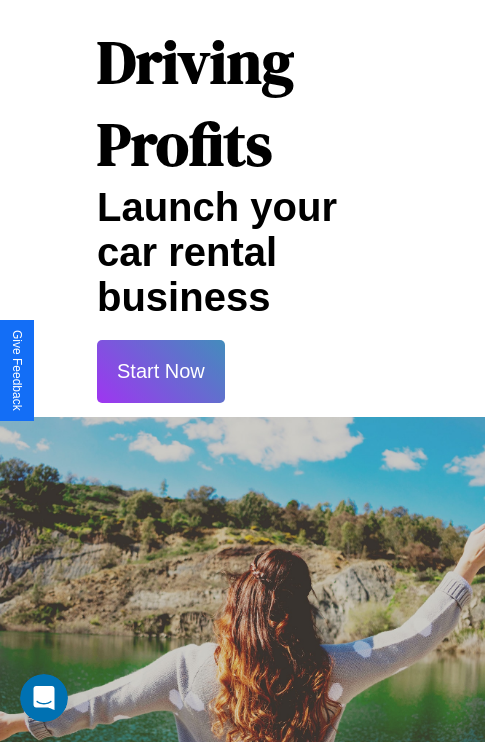 click on "Start Now" at bounding box center [161, 371] 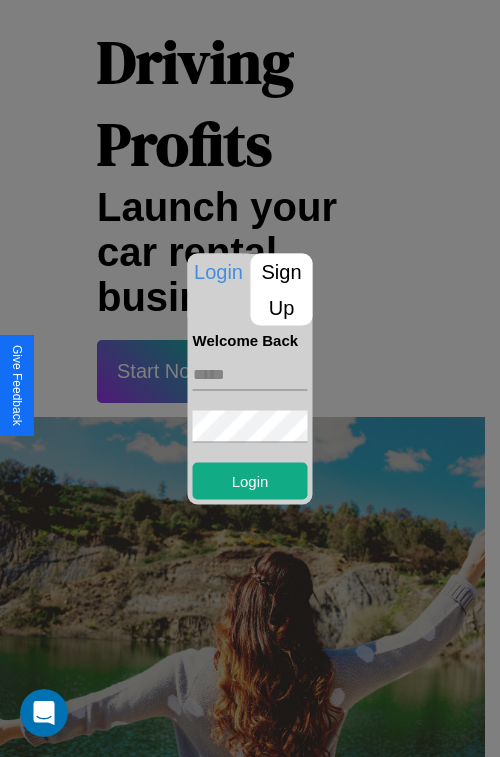 click at bounding box center (250, 374) 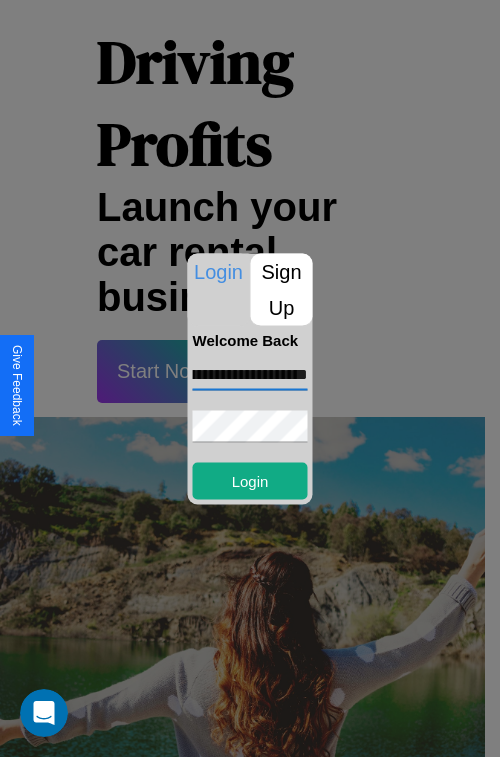 scroll, scrollTop: 0, scrollLeft: 81, axis: horizontal 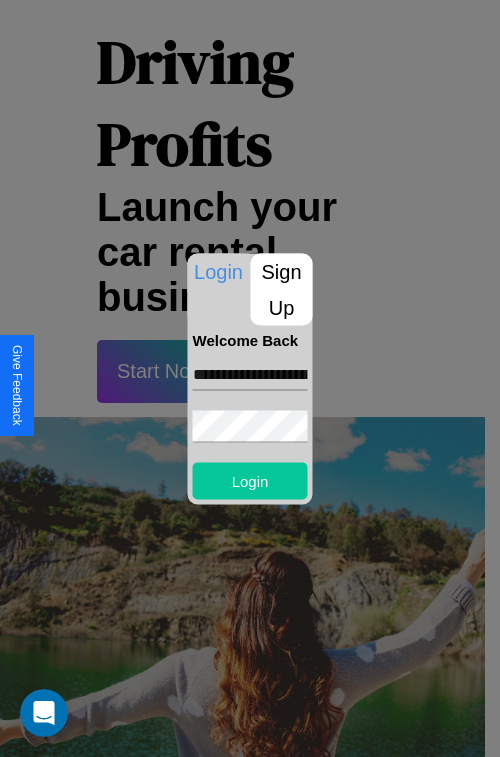 click on "Login" at bounding box center [250, 480] 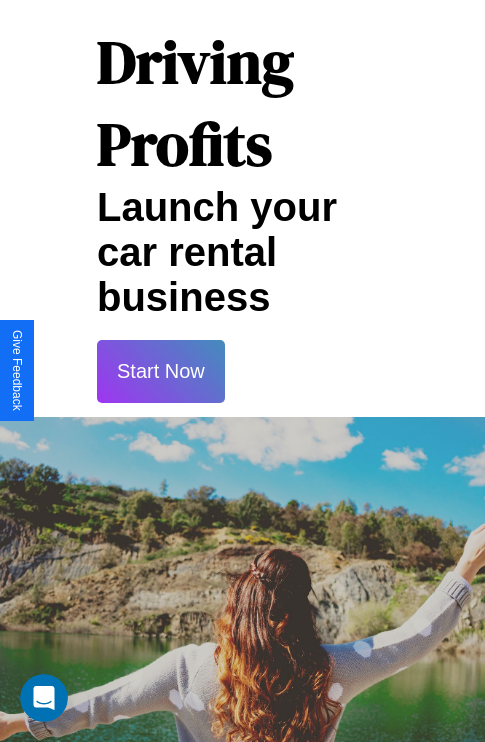 scroll, scrollTop: 37, scrollLeft: 0, axis: vertical 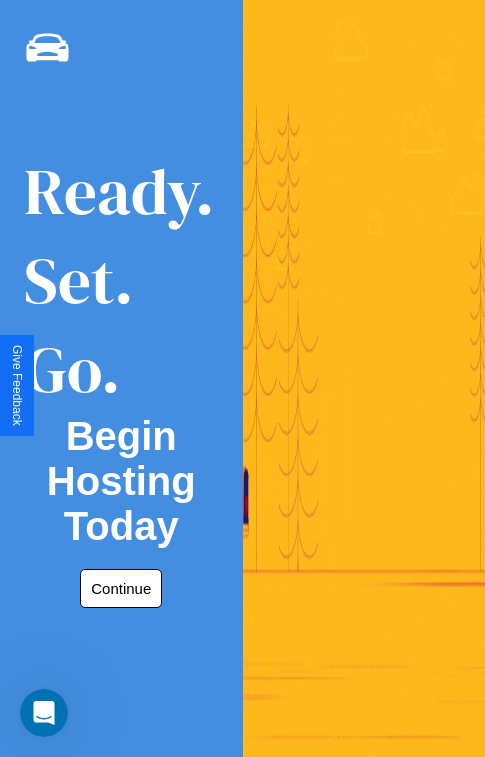 click on "Continue" at bounding box center (121, 588) 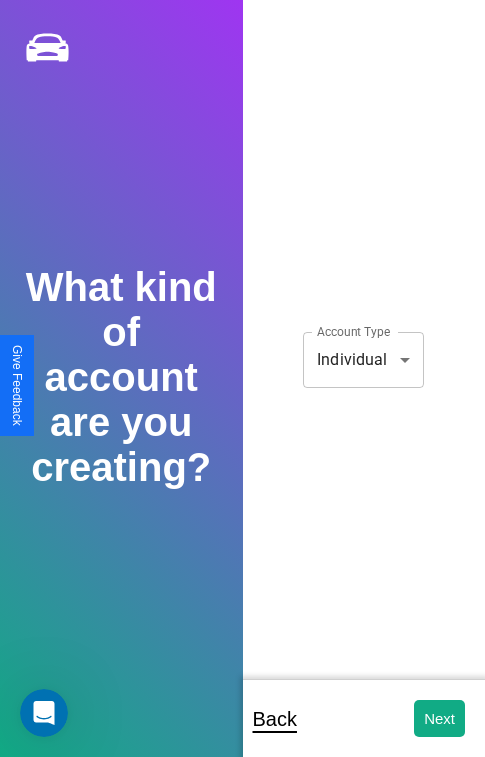 click on "**********" at bounding box center [242, 392] 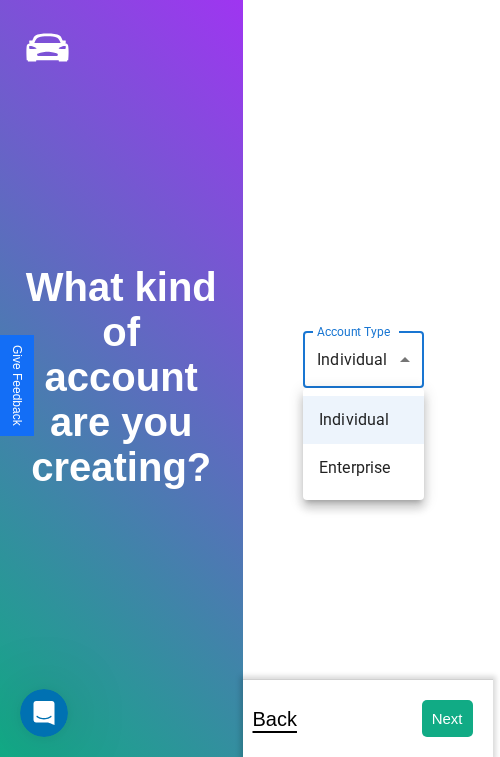 click on "Individual" at bounding box center (363, 420) 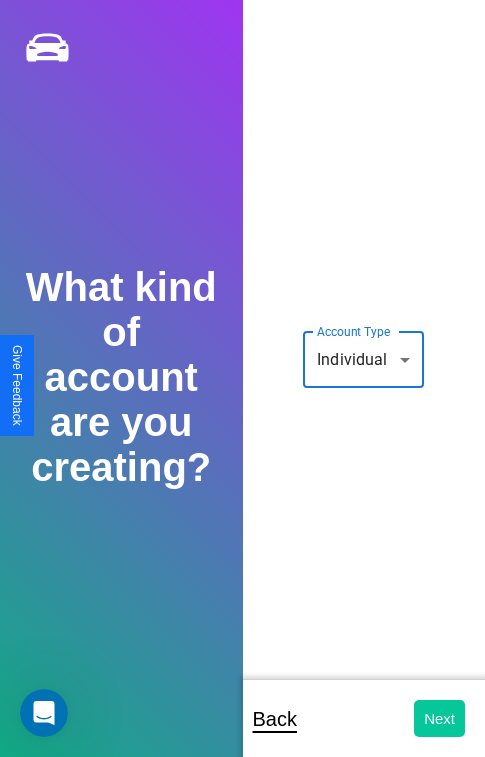 click on "Next" at bounding box center [439, 718] 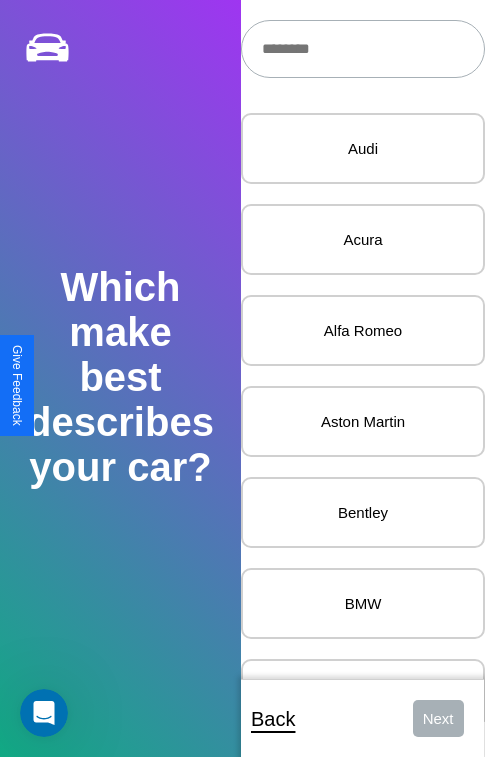 click at bounding box center (363, 49) 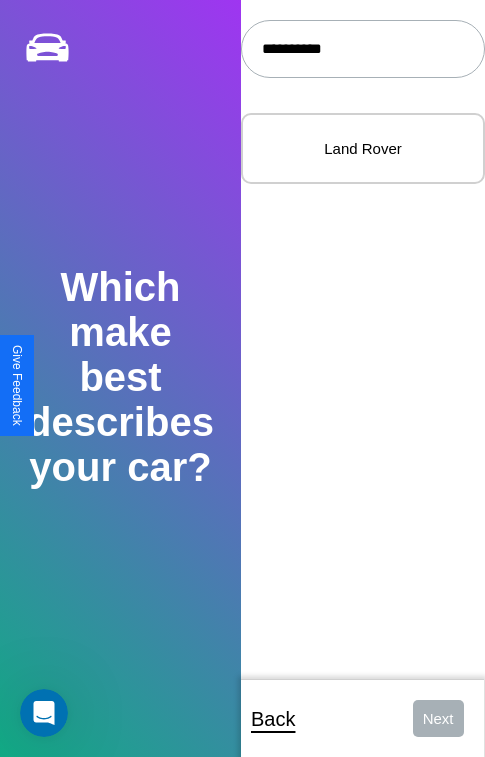 type on "**********" 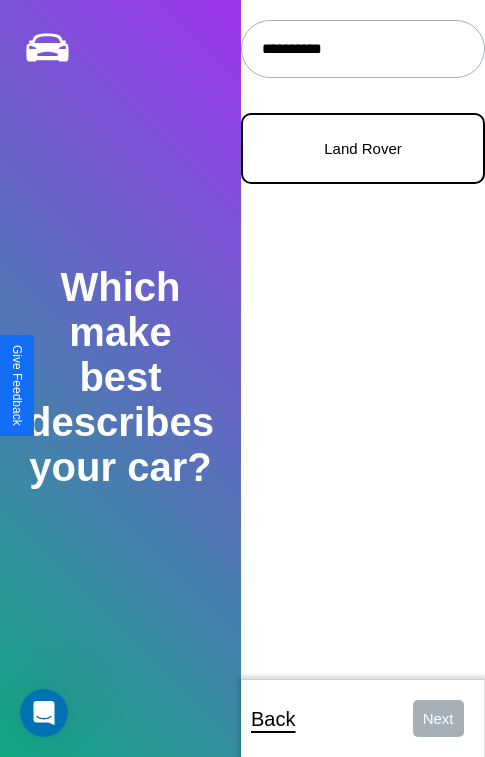 click on "Land Rover" at bounding box center [363, 148] 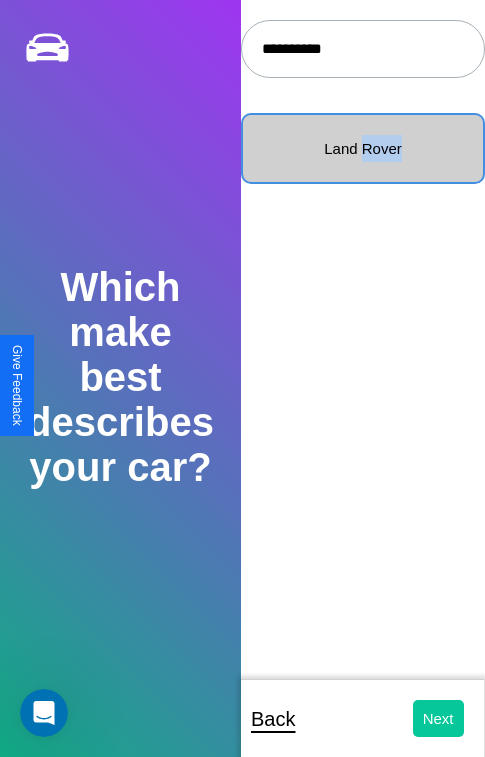 click on "Next" at bounding box center [438, 718] 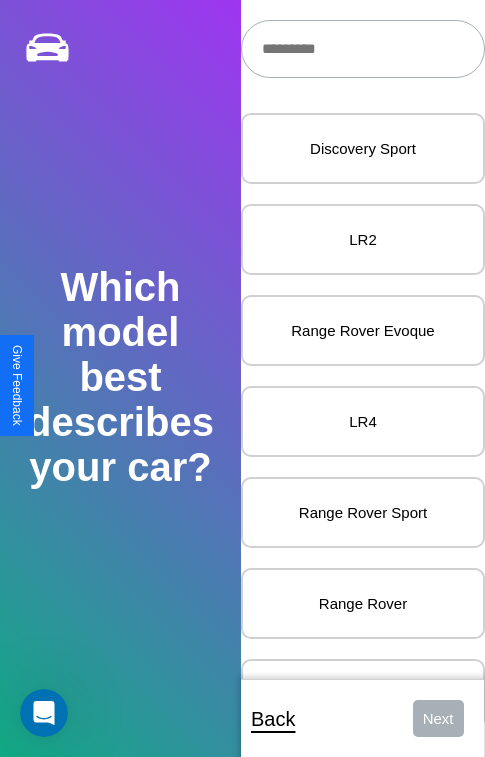 scroll, scrollTop: 27, scrollLeft: 0, axis: vertical 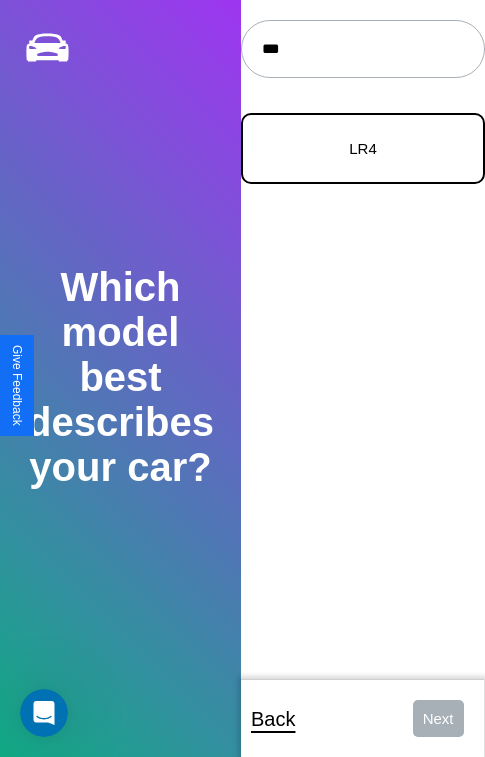type on "***" 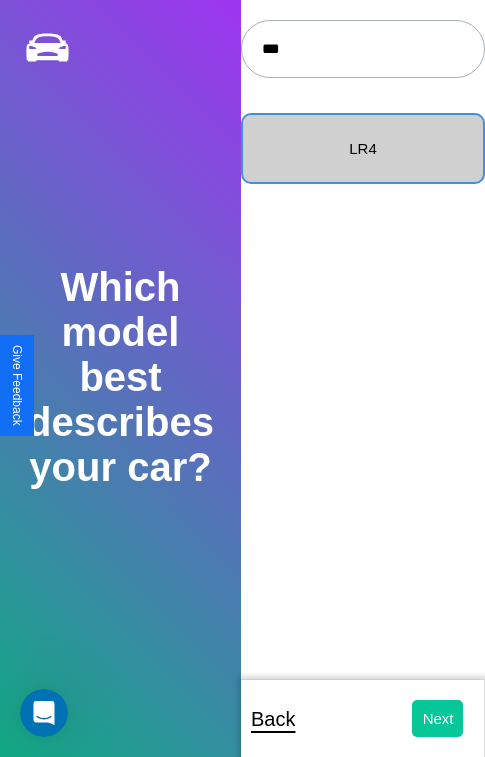 click on "Next" at bounding box center [438, 718] 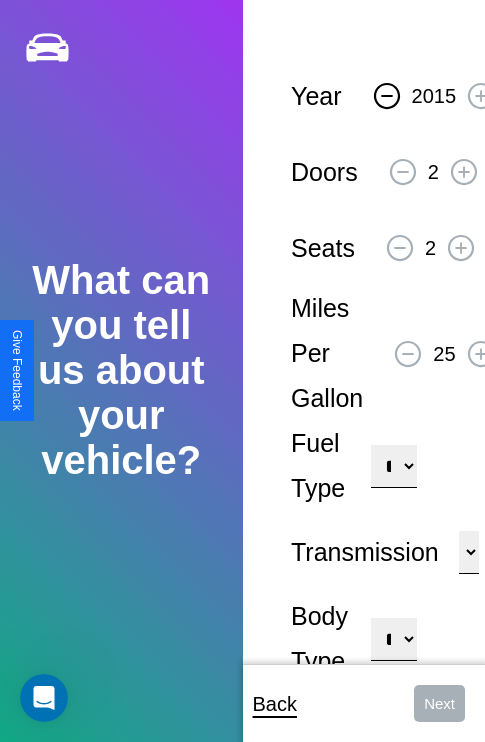 click 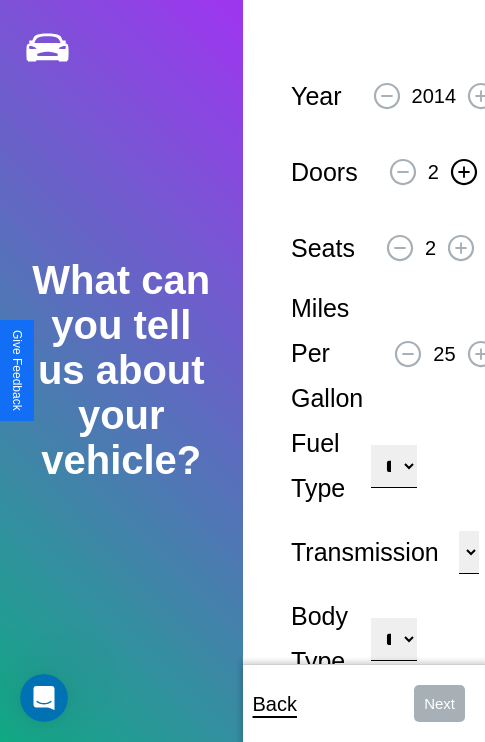 click 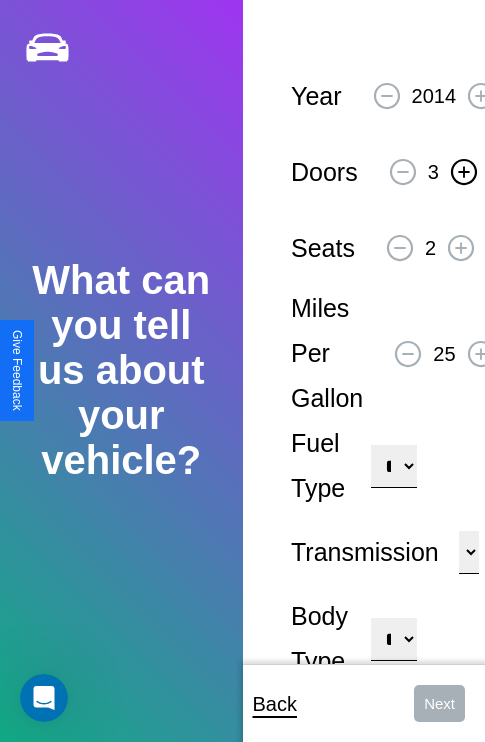 click 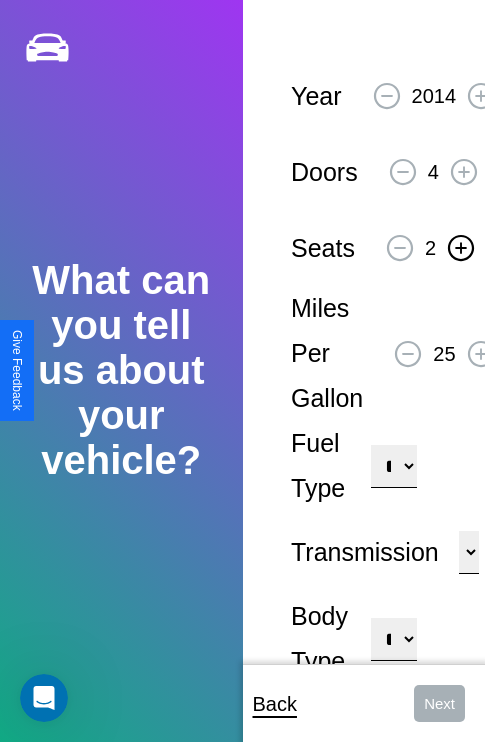 click 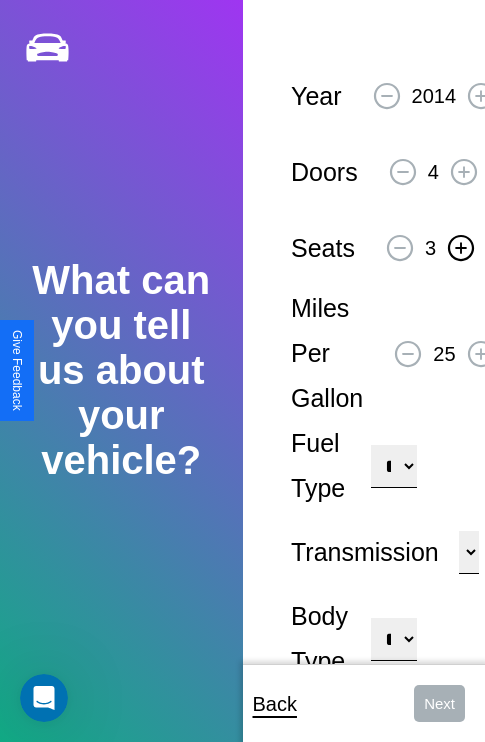 click 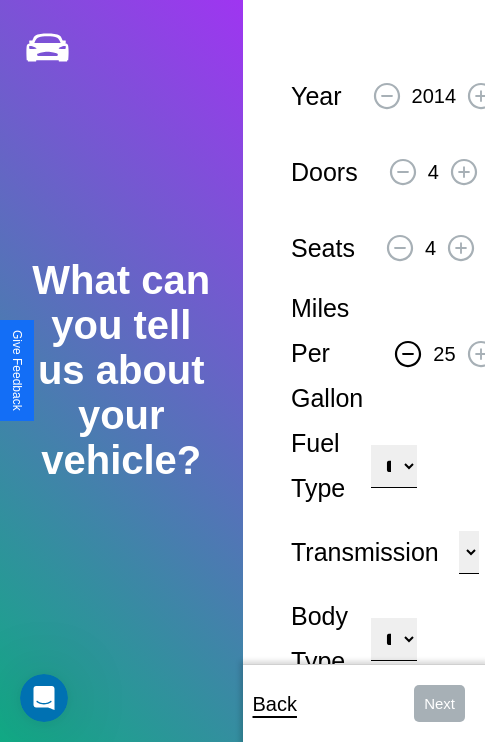 click 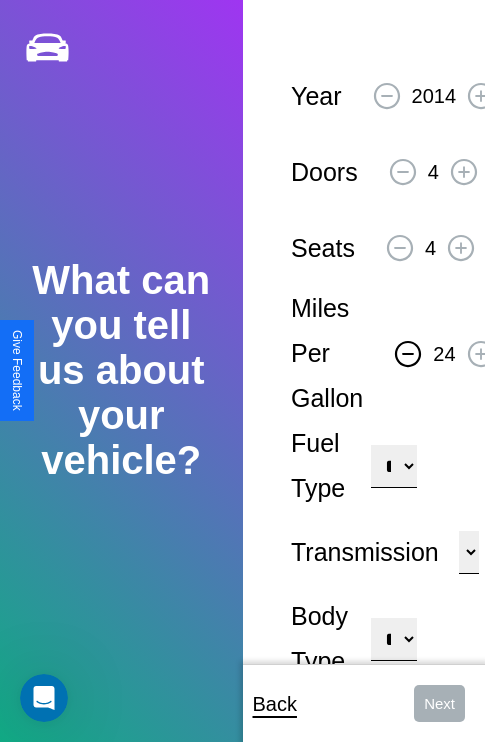 click 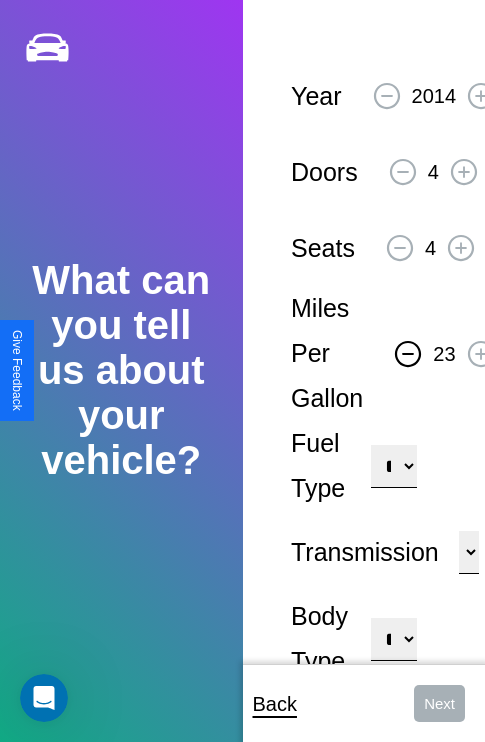 click on "**********" at bounding box center [393, 466] 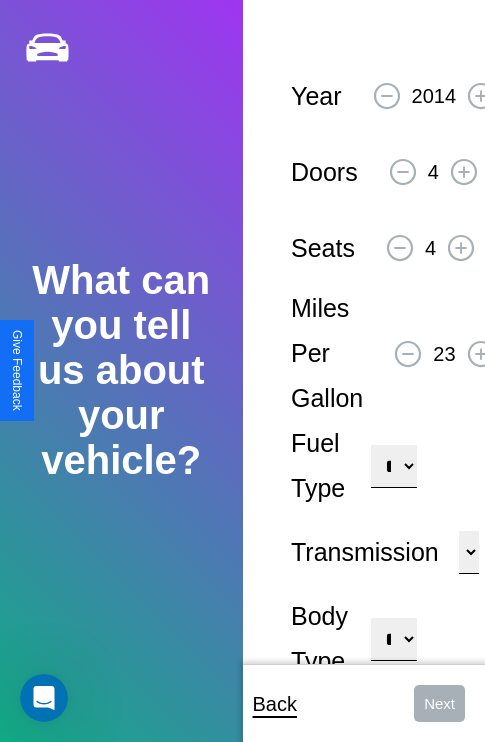 select on "********" 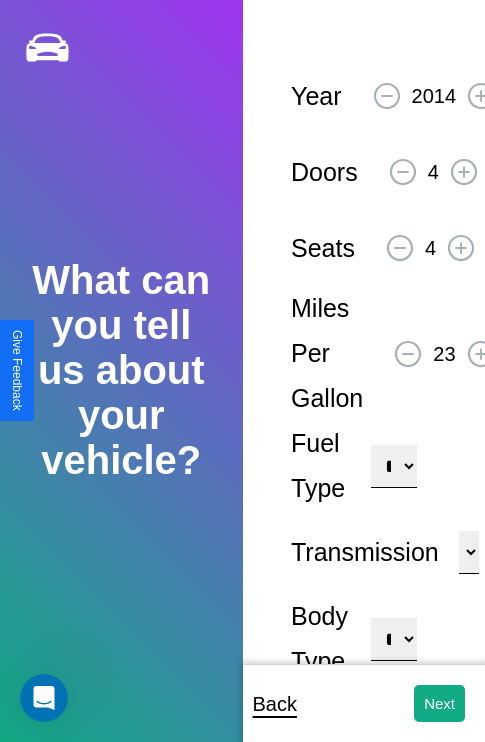 click on "**********" at bounding box center (393, 639) 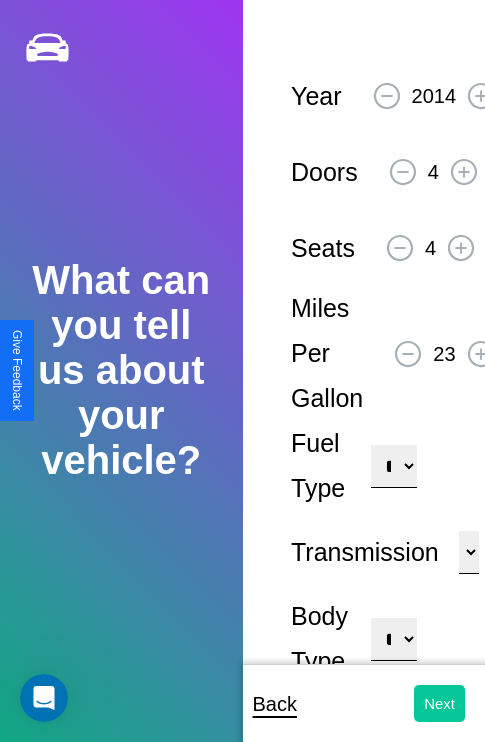 click on "Next" at bounding box center [439, 703] 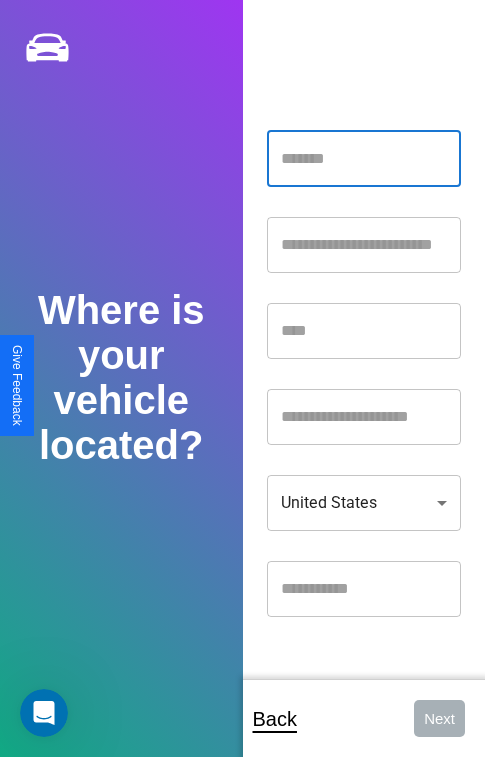 click at bounding box center (364, 159) 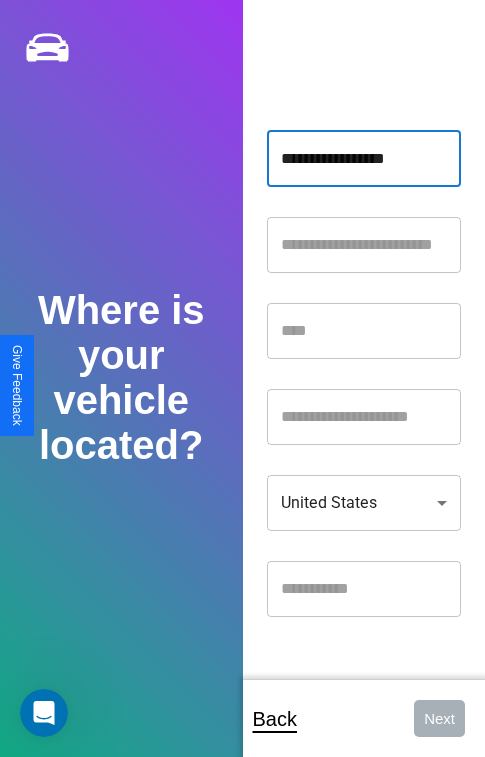 type on "**********" 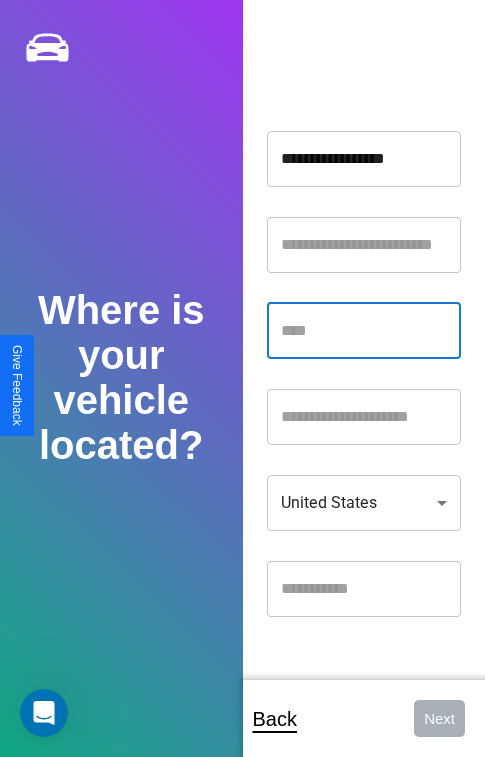 click at bounding box center (364, 331) 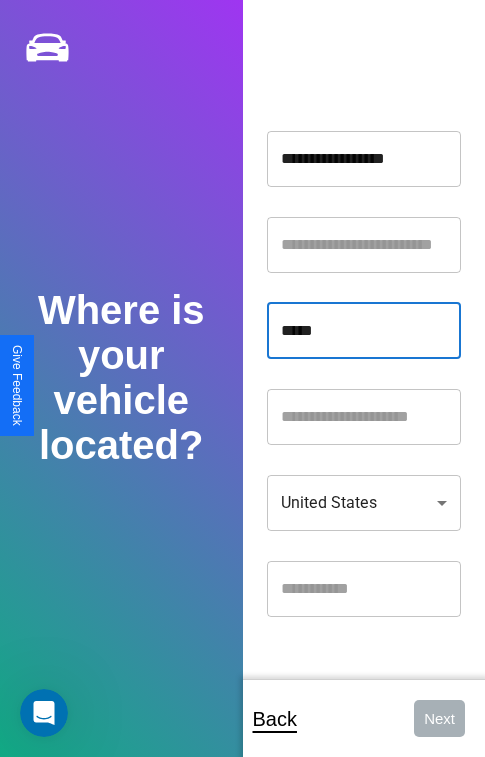 type on "*****" 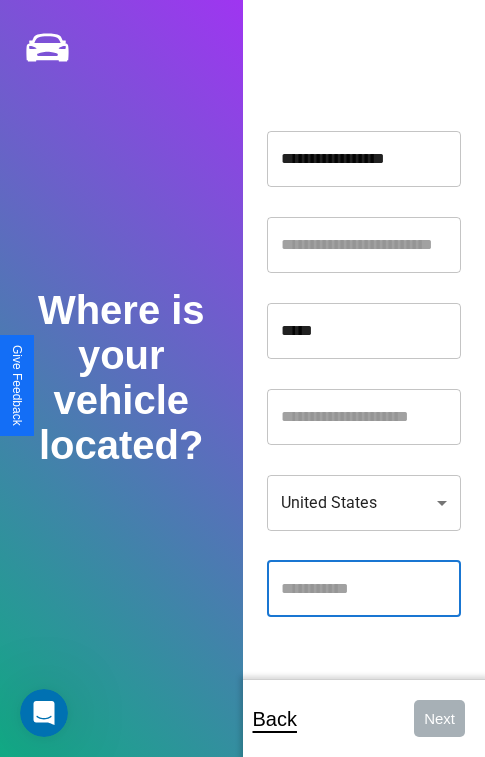 click at bounding box center (364, 589) 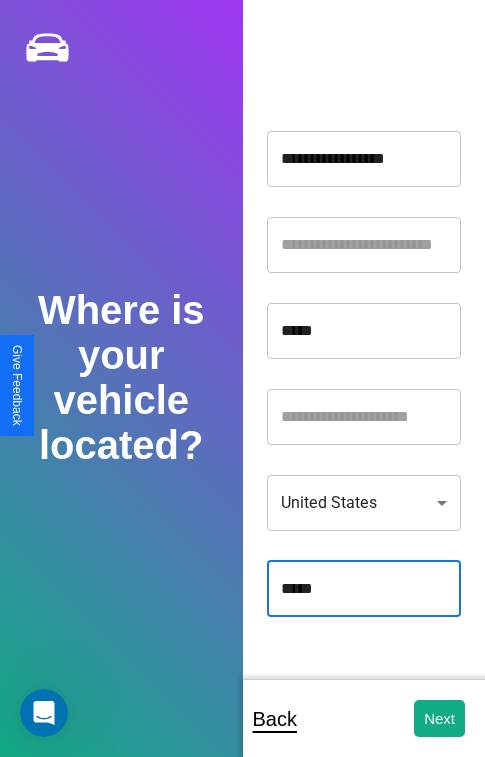 type on "*****" 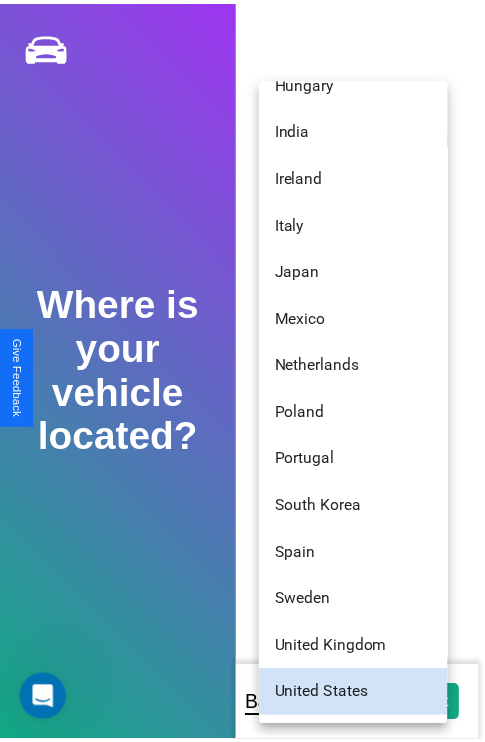 scroll, scrollTop: 296, scrollLeft: 0, axis: vertical 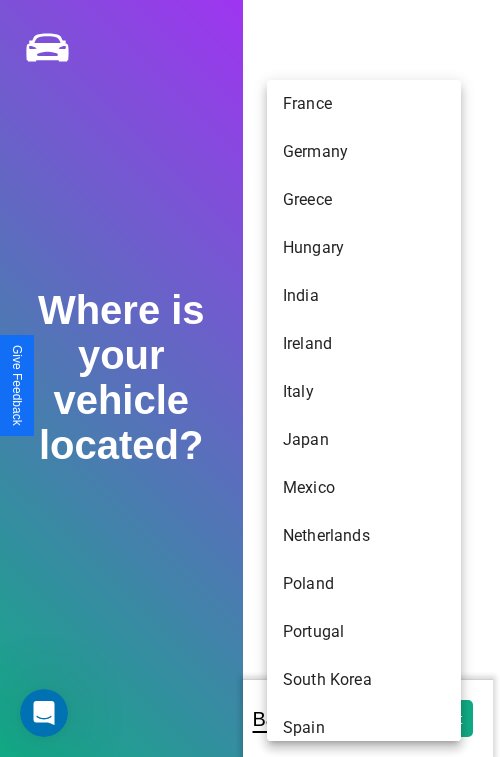 click on "France" at bounding box center (364, 104) 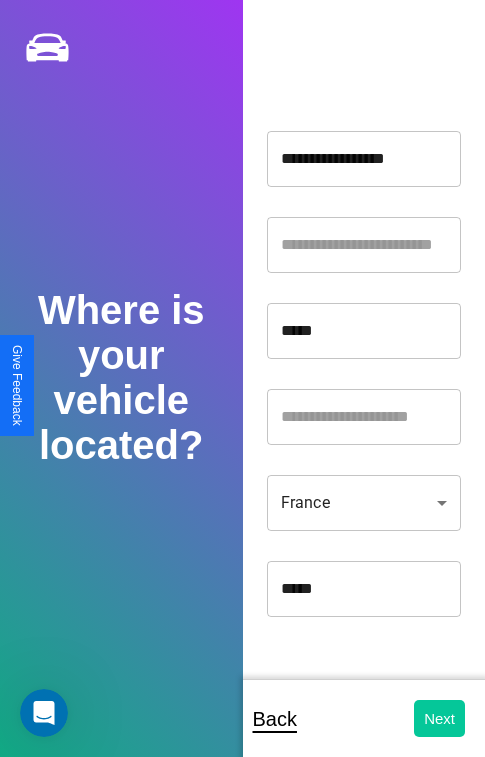 click on "Next" at bounding box center [439, 718] 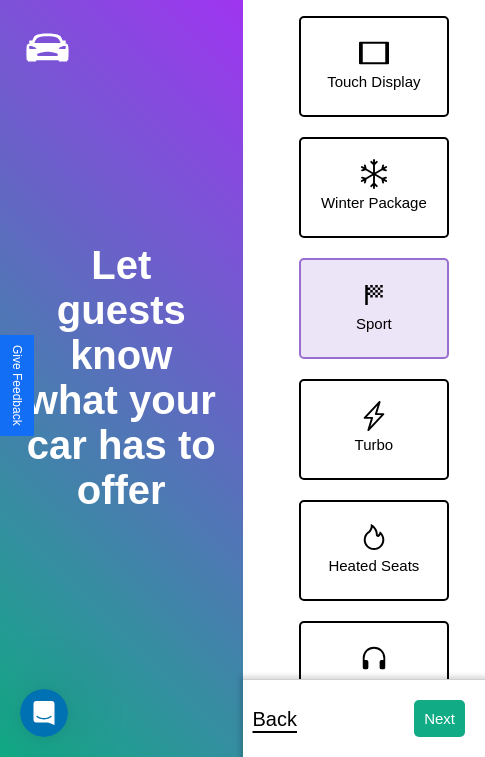 click 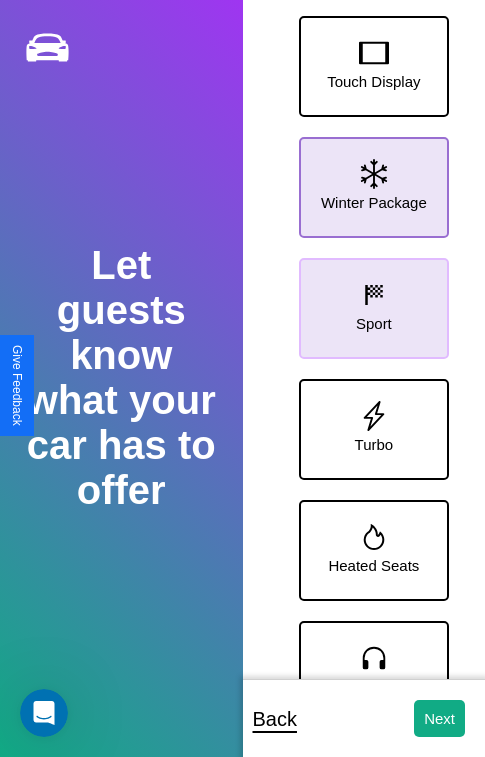 click 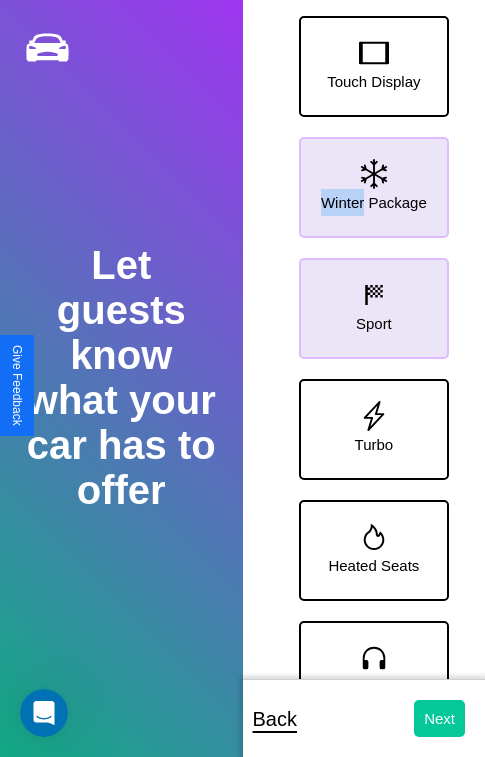 click on "Next" at bounding box center [439, 718] 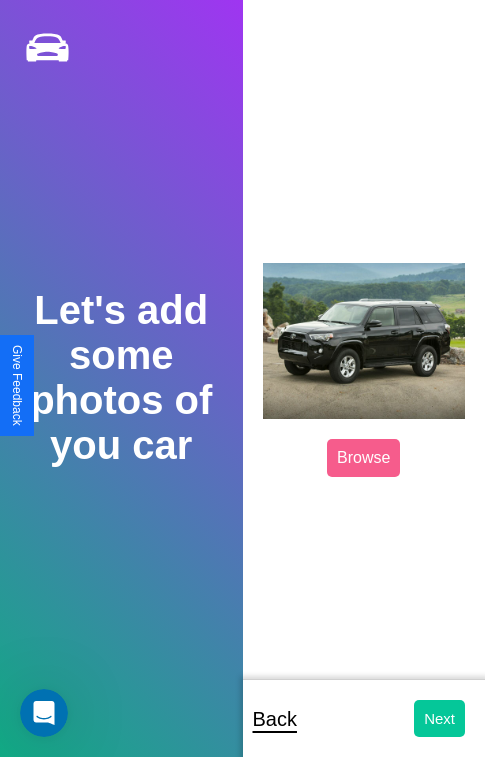 click on "Next" at bounding box center [439, 718] 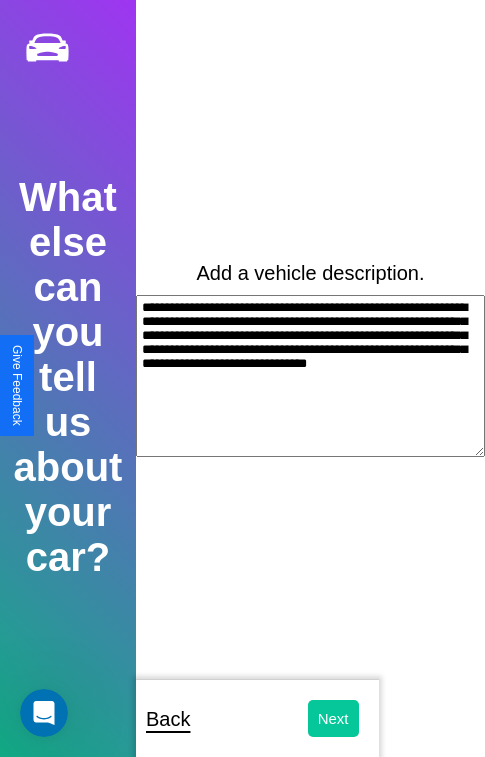 type on "**********" 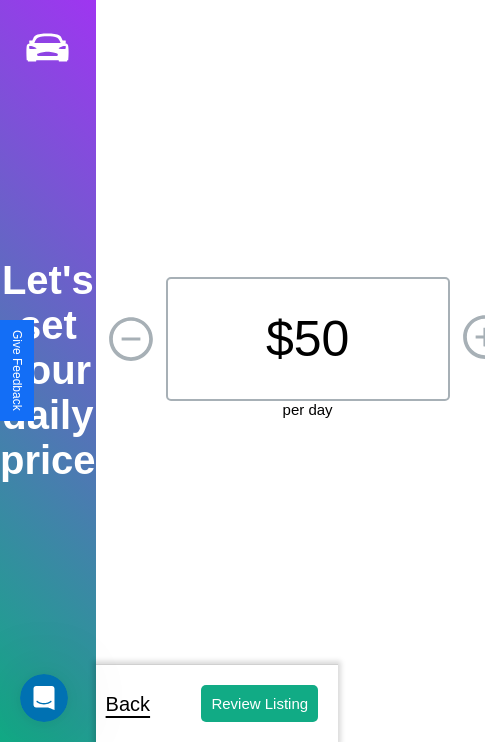 click on "$ 50" at bounding box center [308, 339] 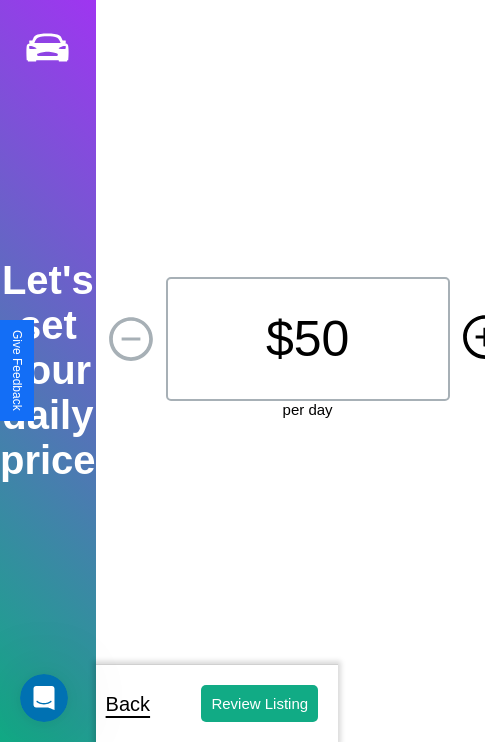 click 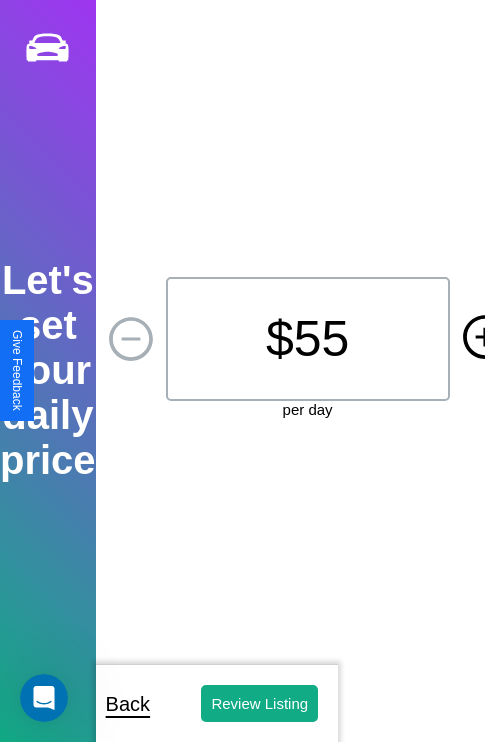 click 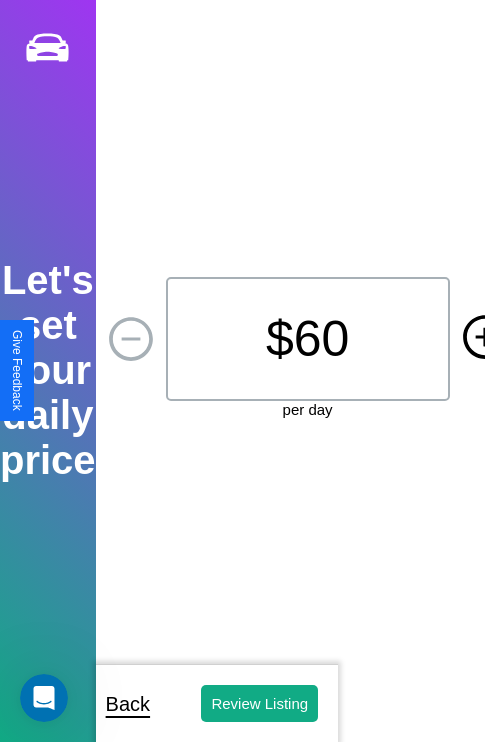 click 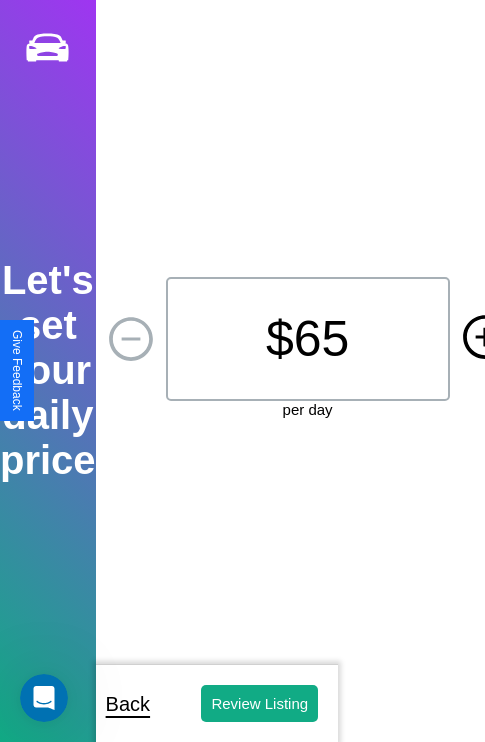 click 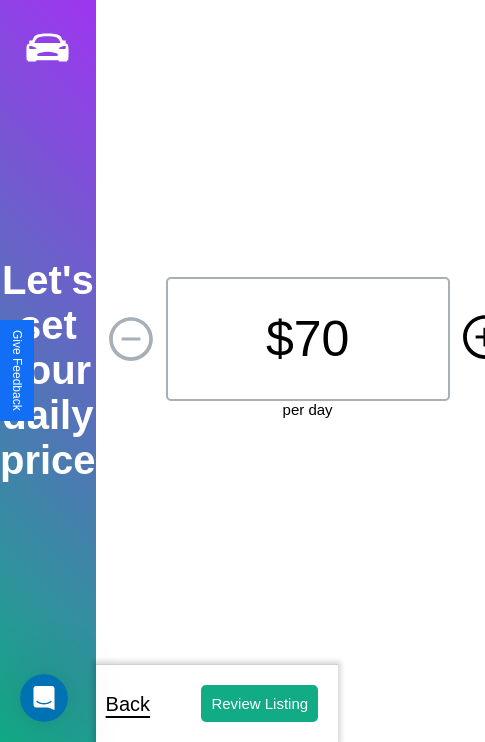 click 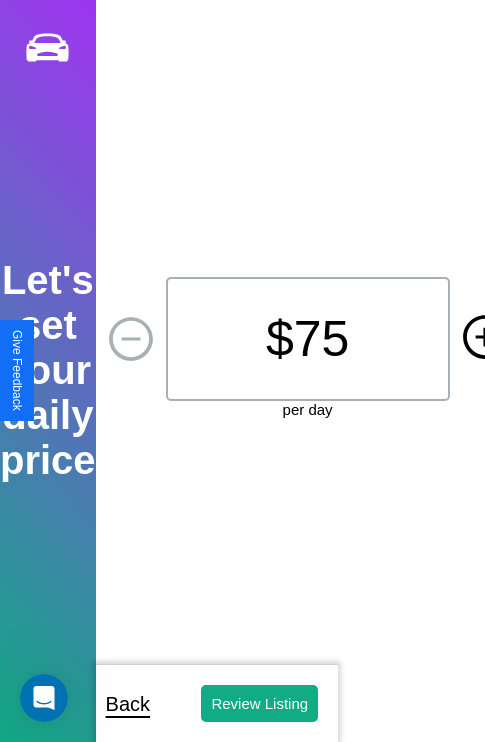 click 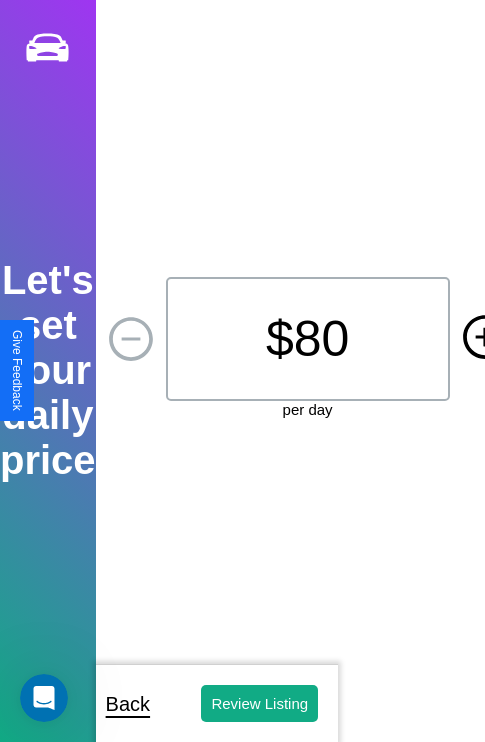 click 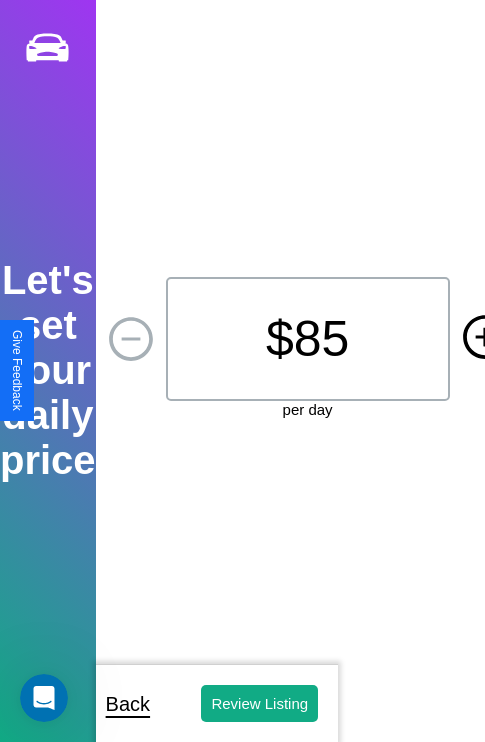 click 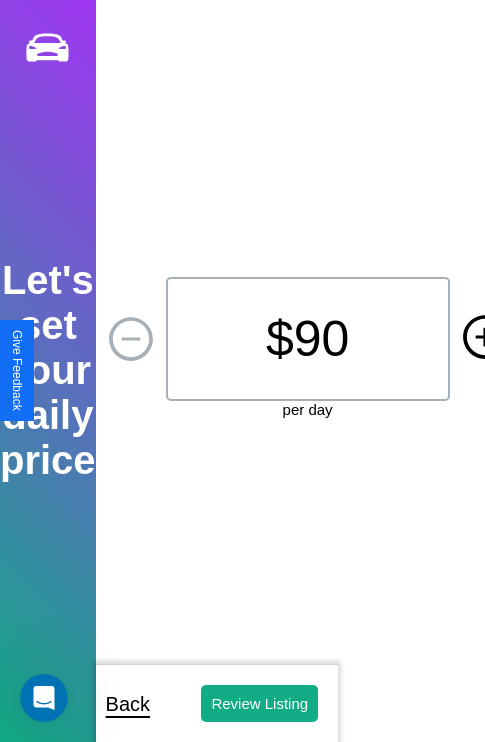 click 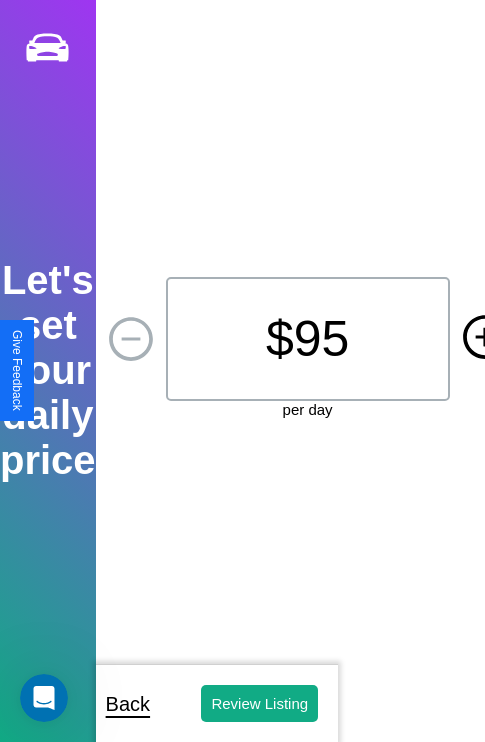 click 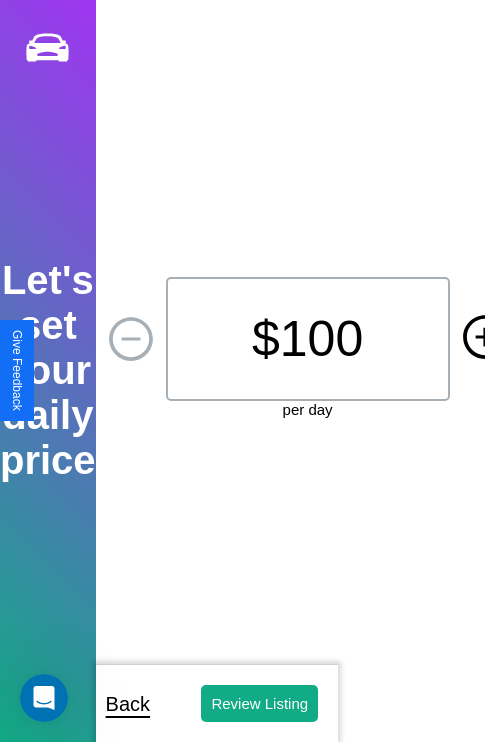 click 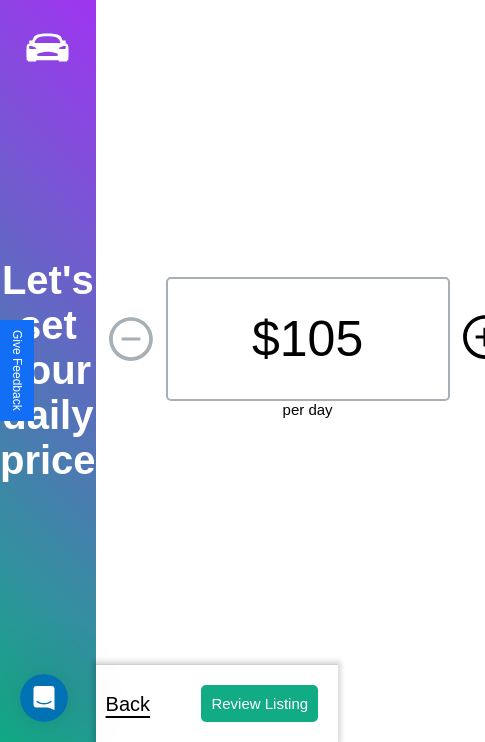click 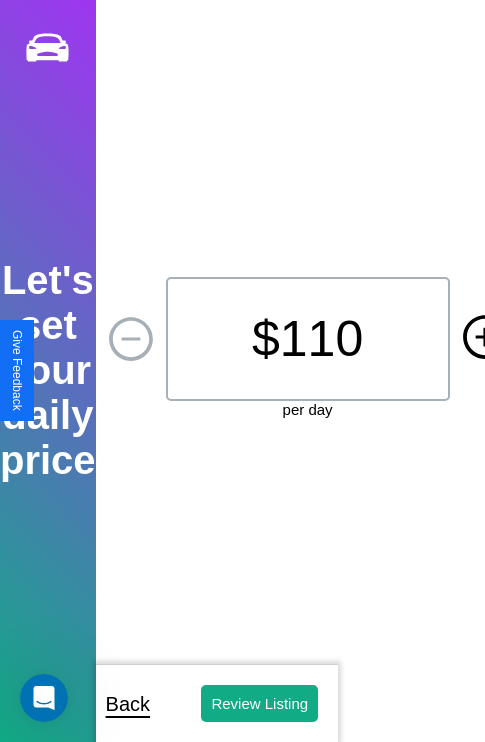 click 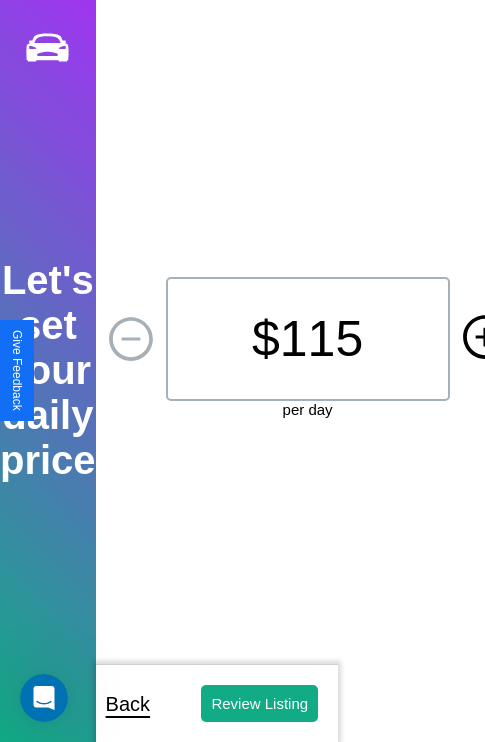 click 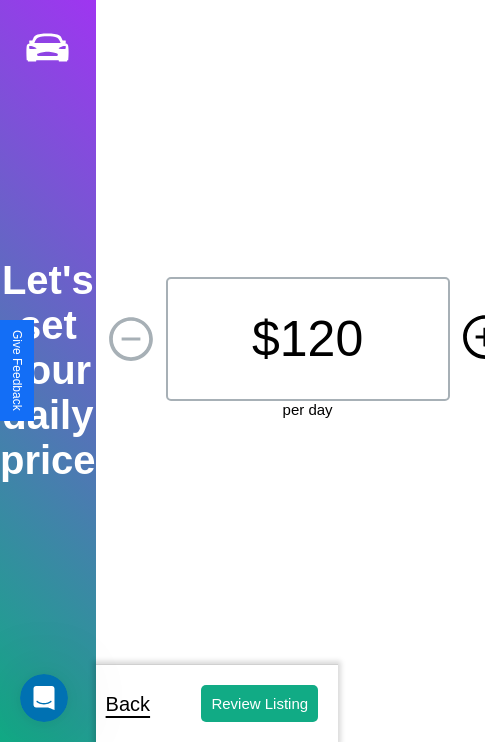 click 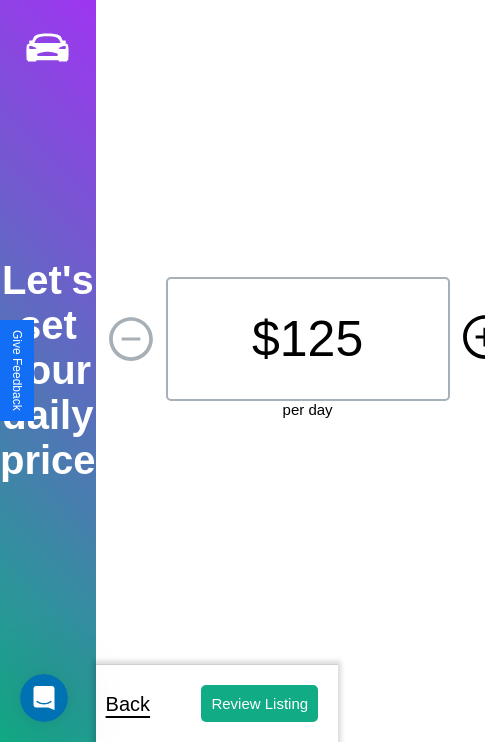 click 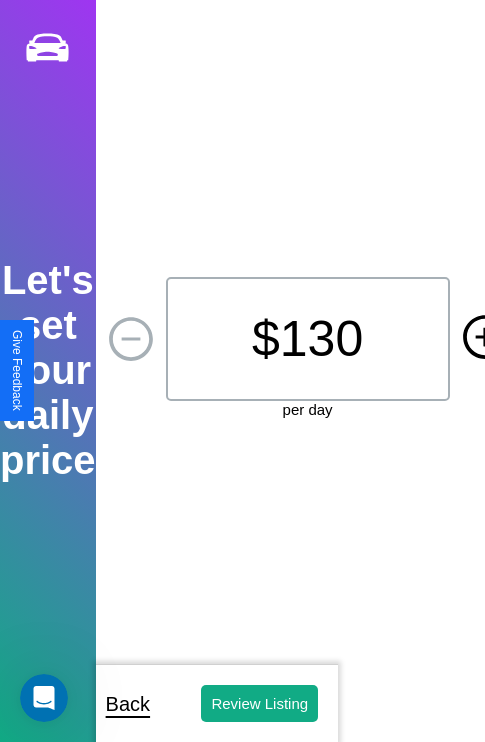click 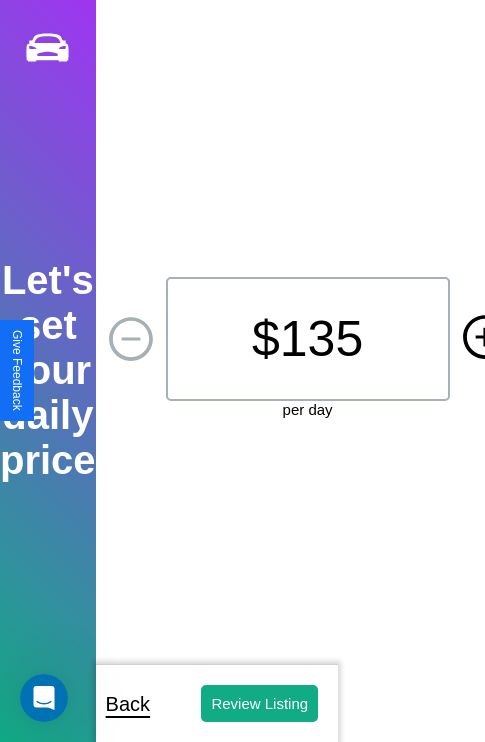 click 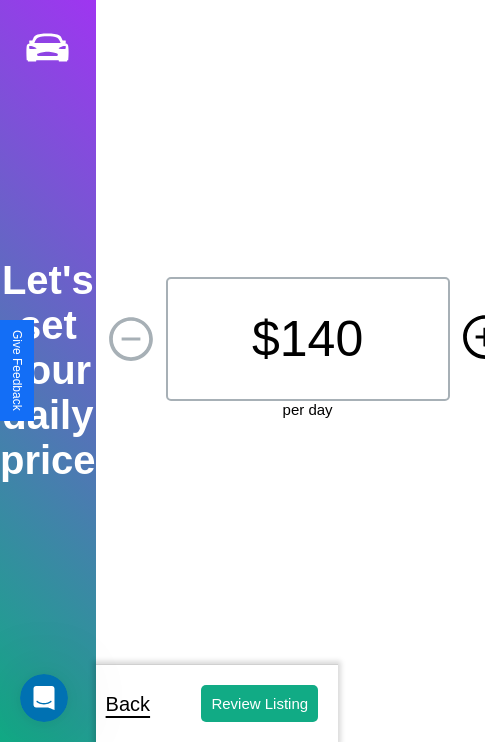 click 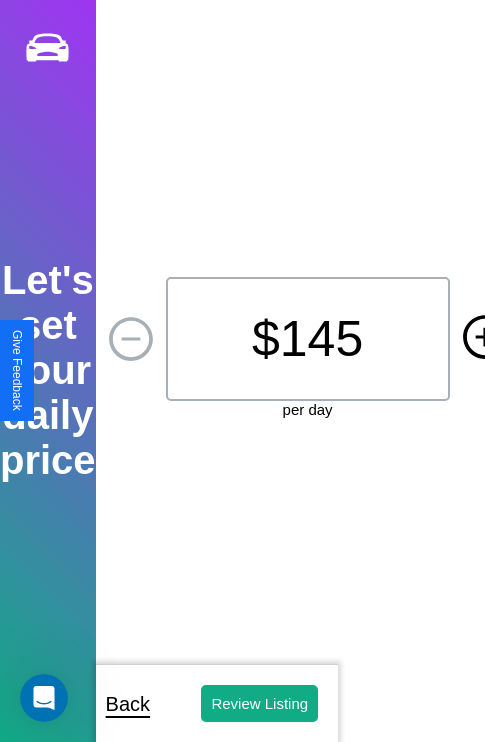 click 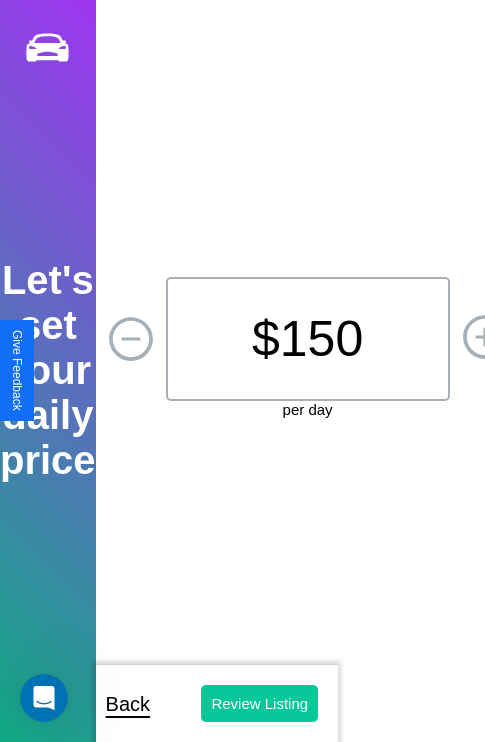 click on "Review Listing" at bounding box center [259, 703] 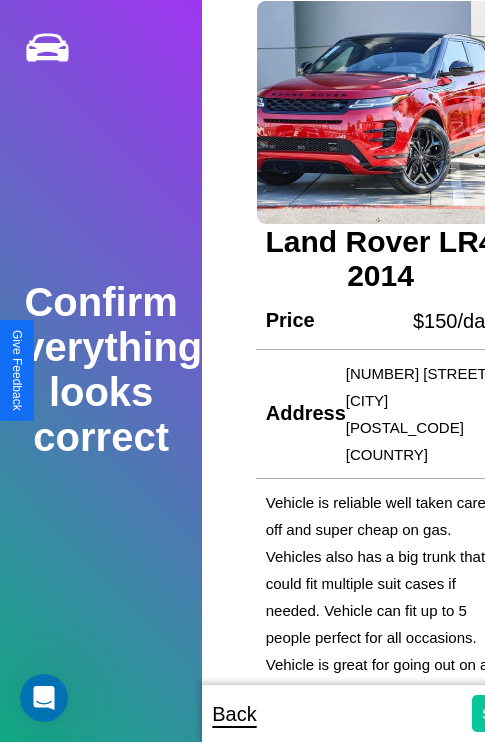 click on "Submit" at bounding box center [505, 713] 